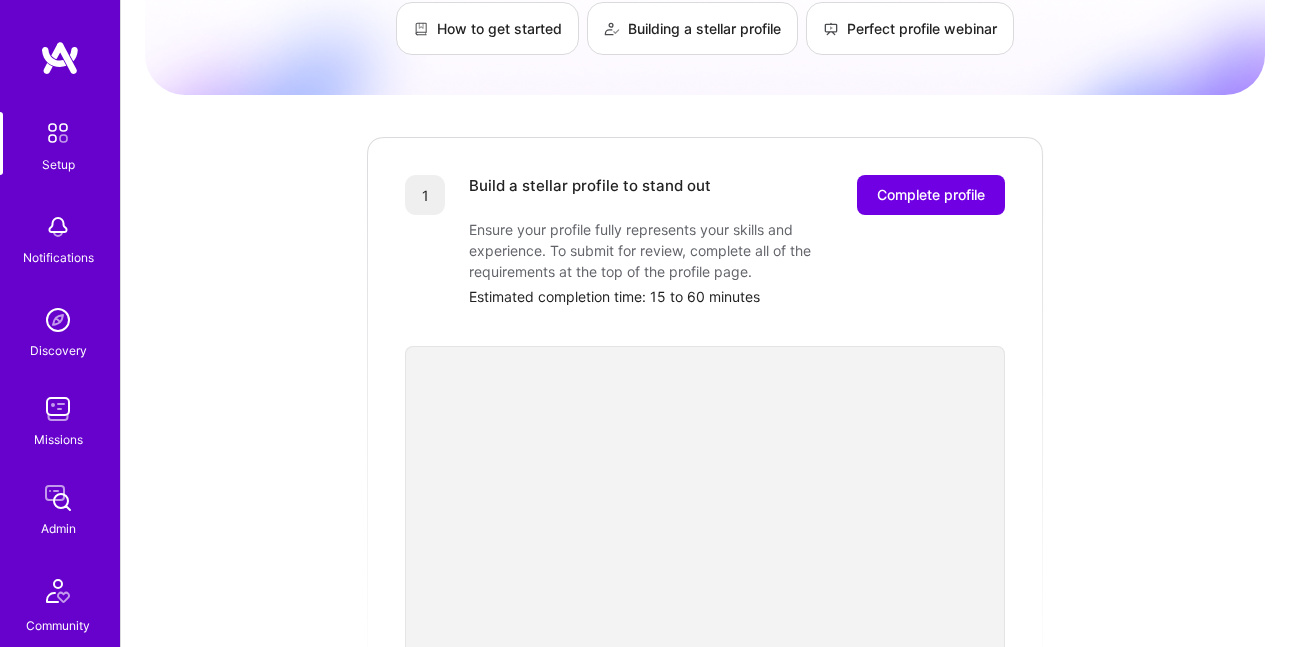 scroll, scrollTop: 0, scrollLeft: 0, axis: both 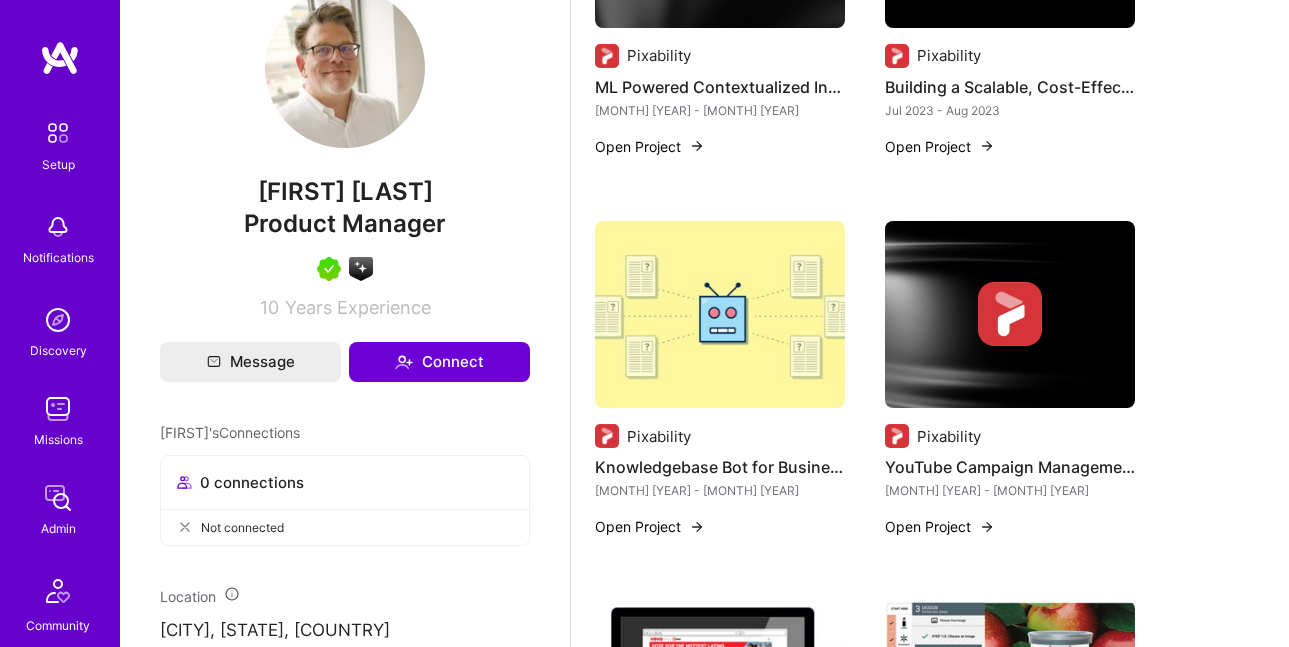 click on "Admin" at bounding box center (58, 528) 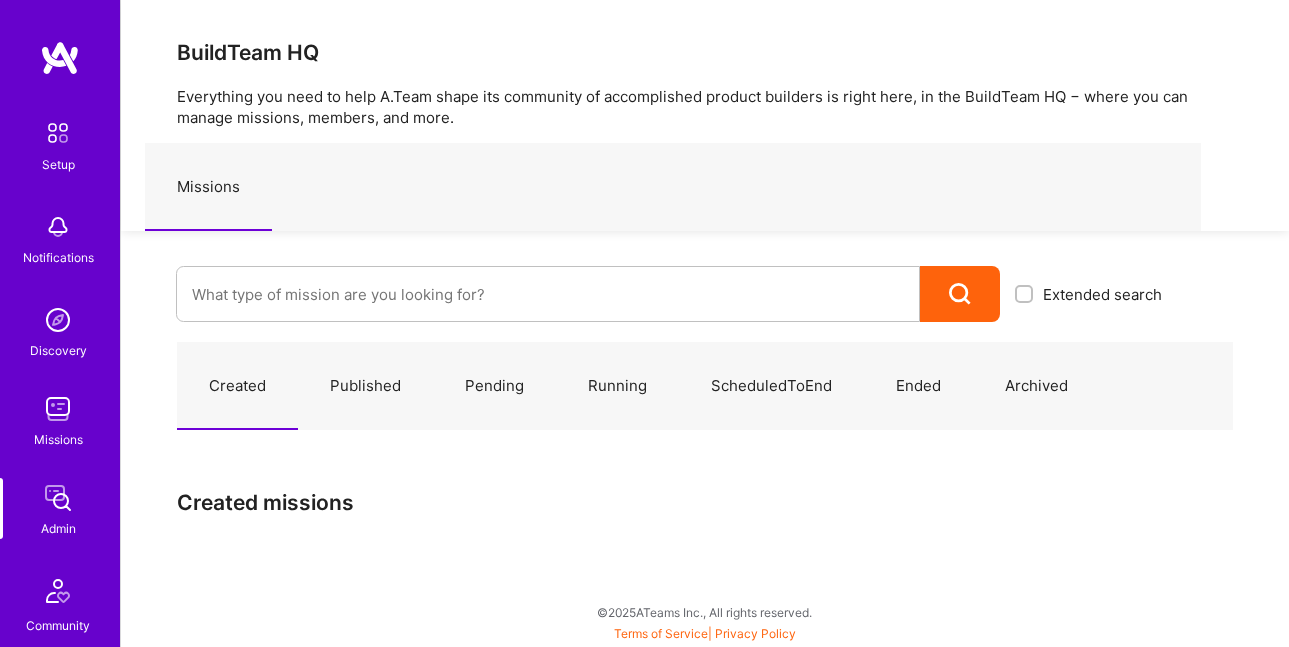 scroll, scrollTop: 0, scrollLeft: 0, axis: both 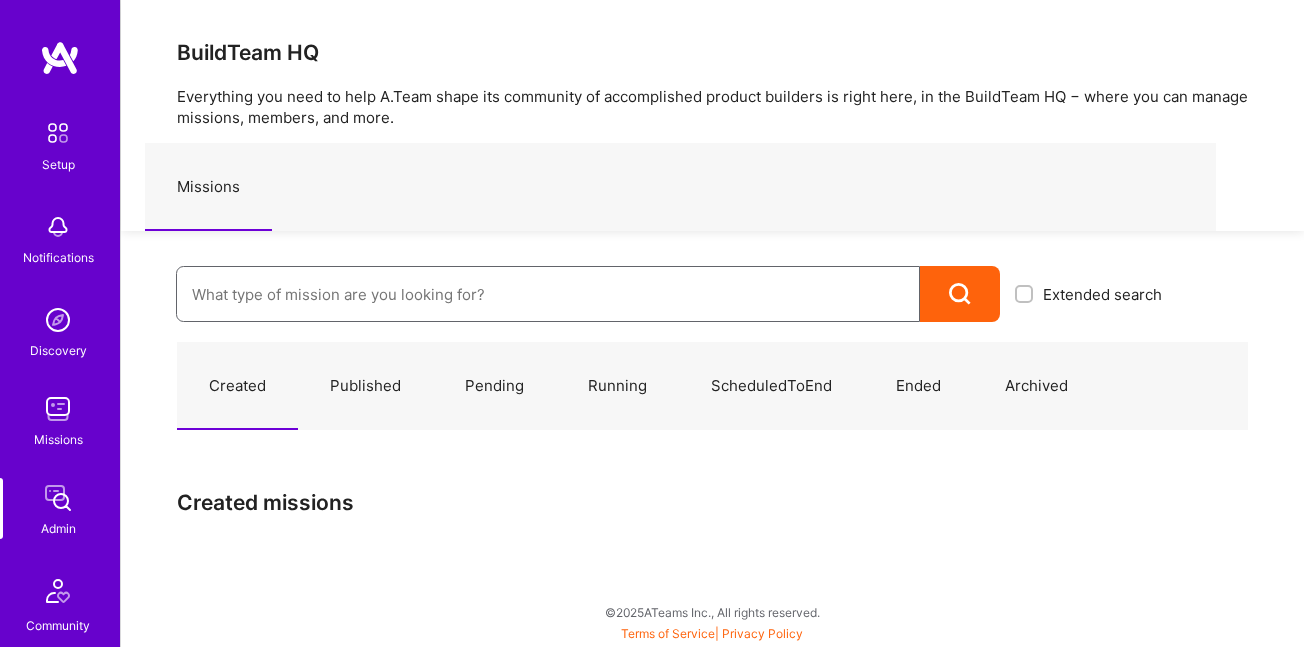 click at bounding box center (548, 294) 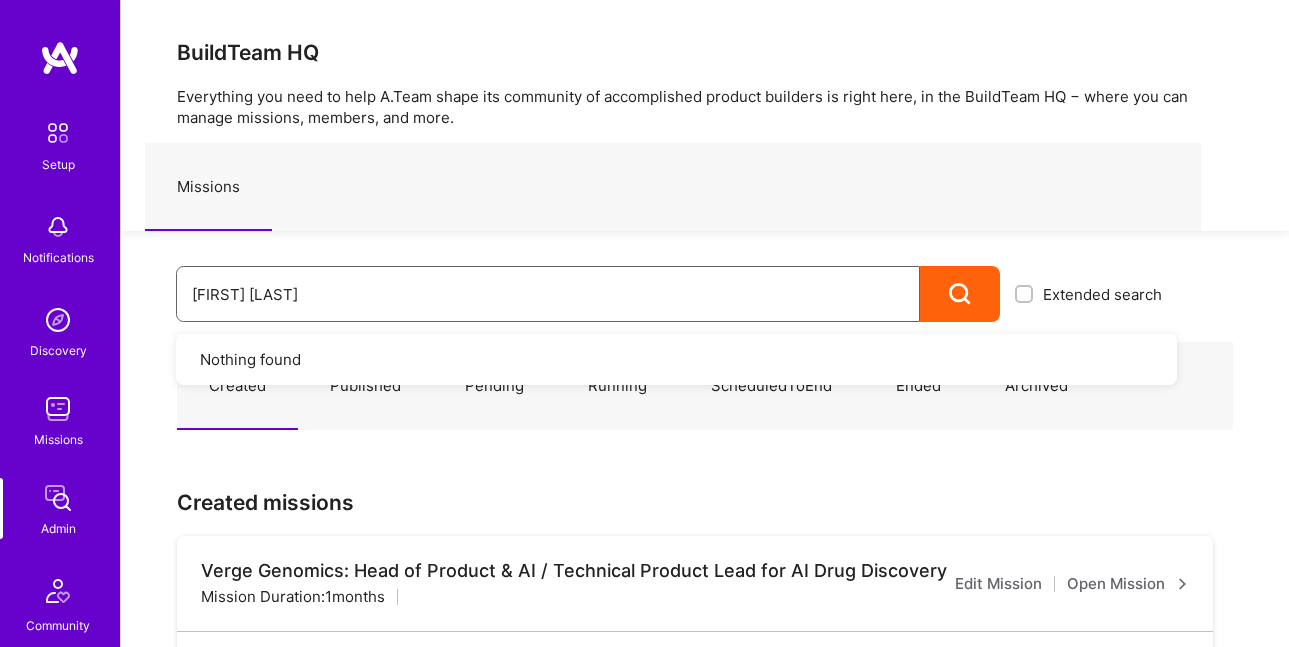 type on "[FIRST] [LAST]" 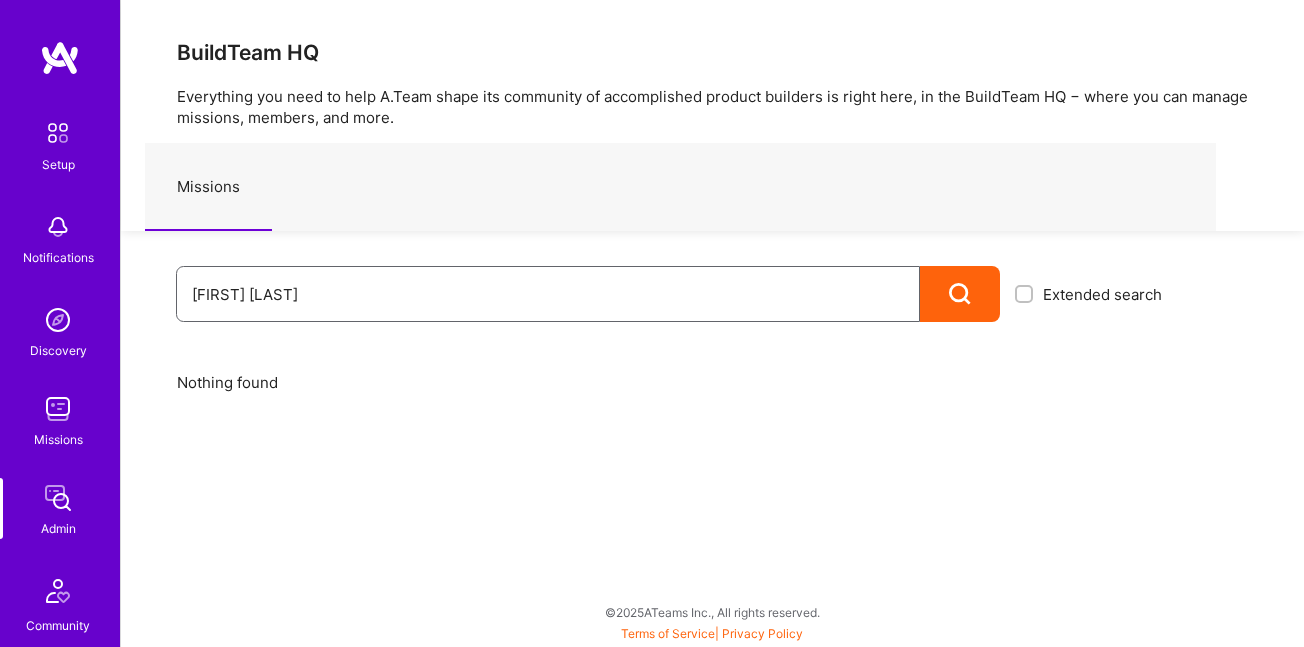 drag, startPoint x: 353, startPoint y: 298, endPoint x: -62, endPoint y: 219, distance: 422.45236 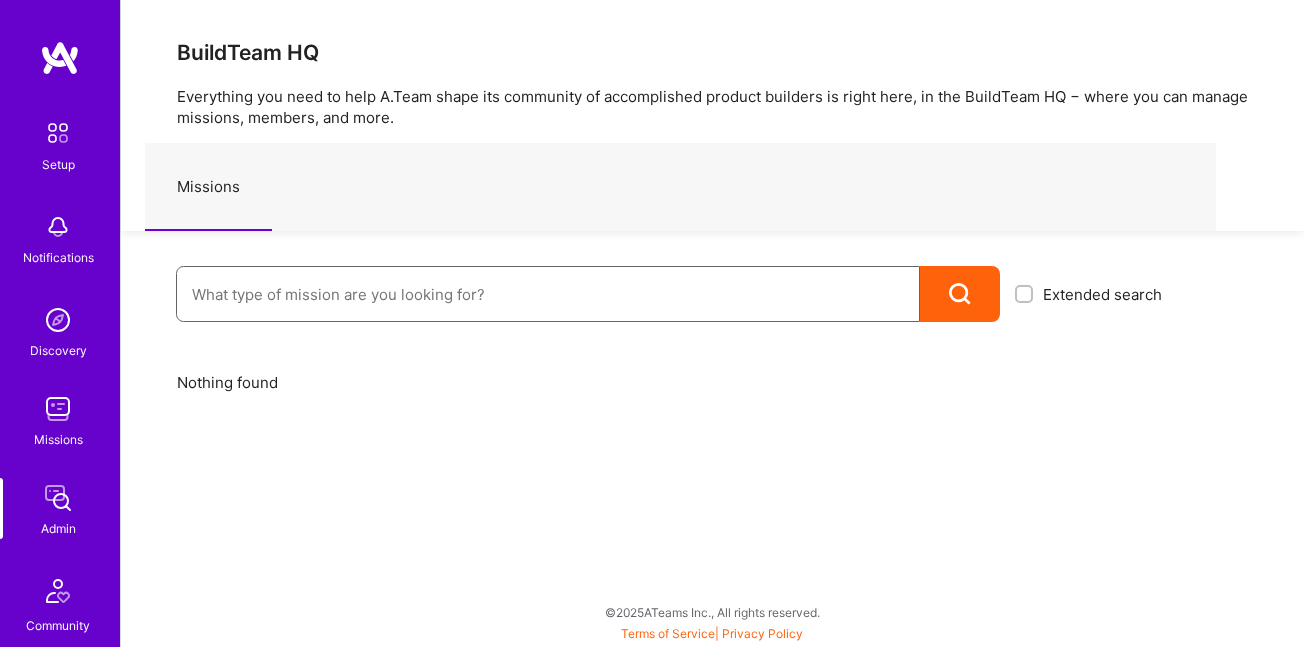 type 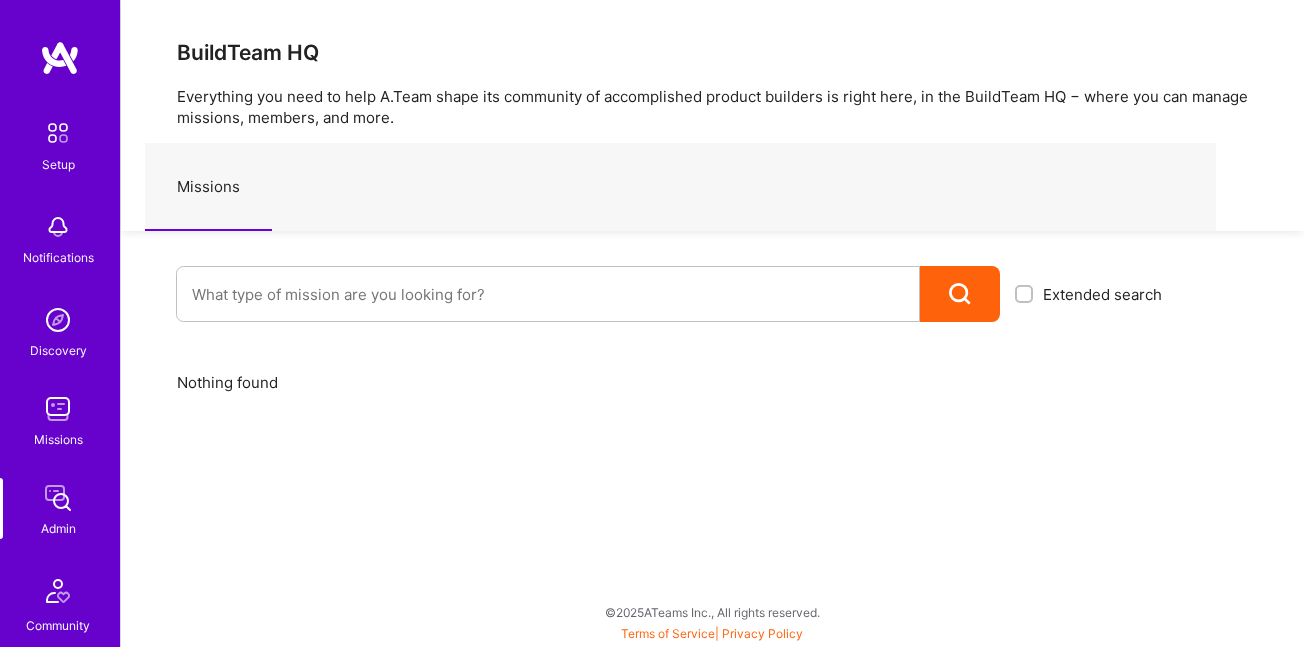 click on "BuildTeam HQ Everything you need to help A.Team shape its community of accomplished product builders is right here, in the BuildTeam HQ − where you can manage missions, members, and more. Missions Extended search Nothing found" at bounding box center [712, 323] 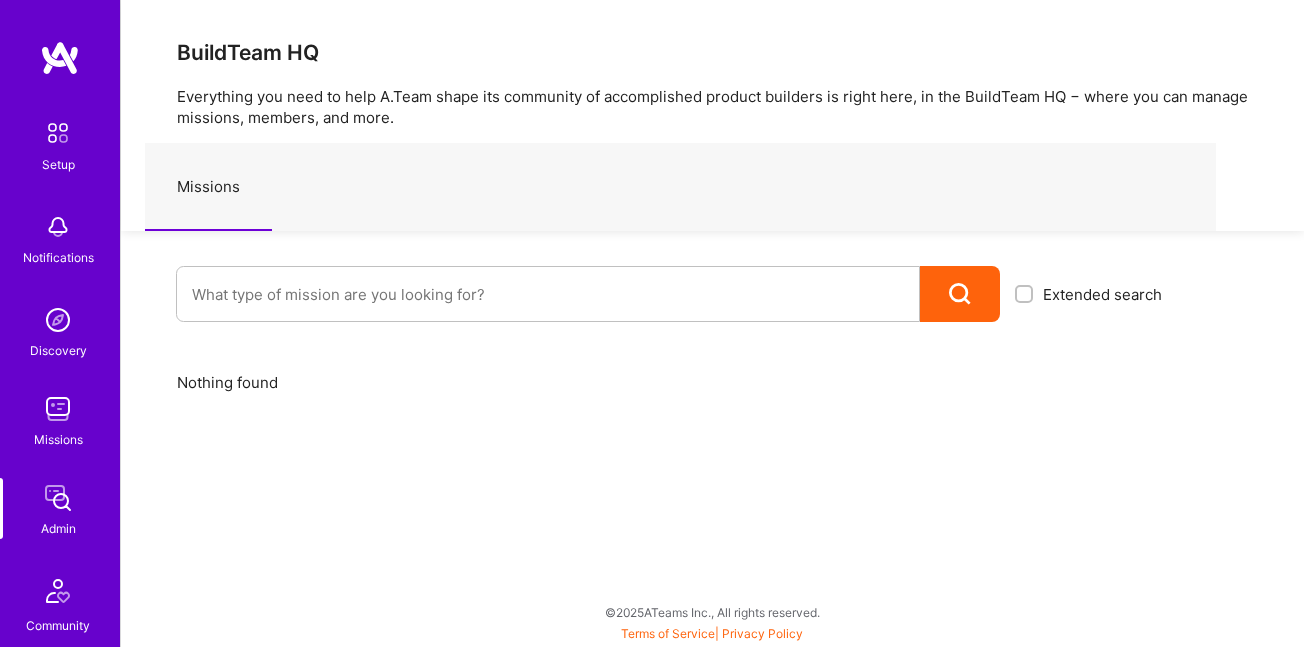 click at bounding box center (58, 498) 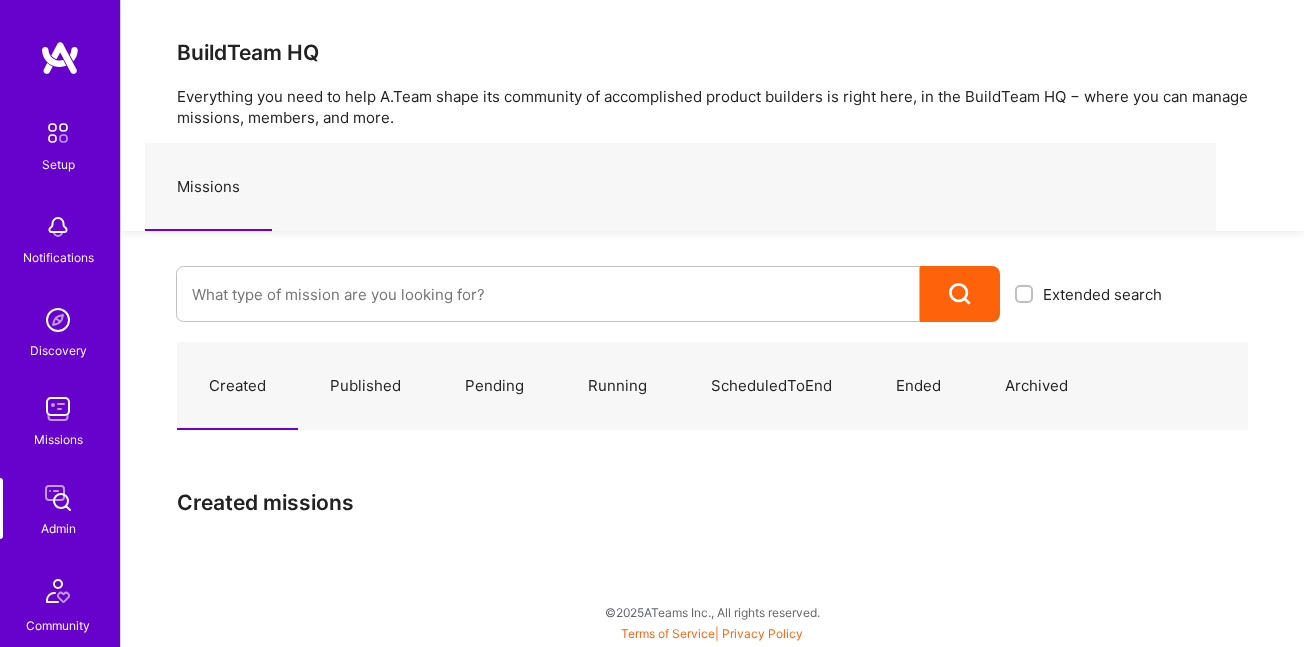 click at bounding box center [58, 409] 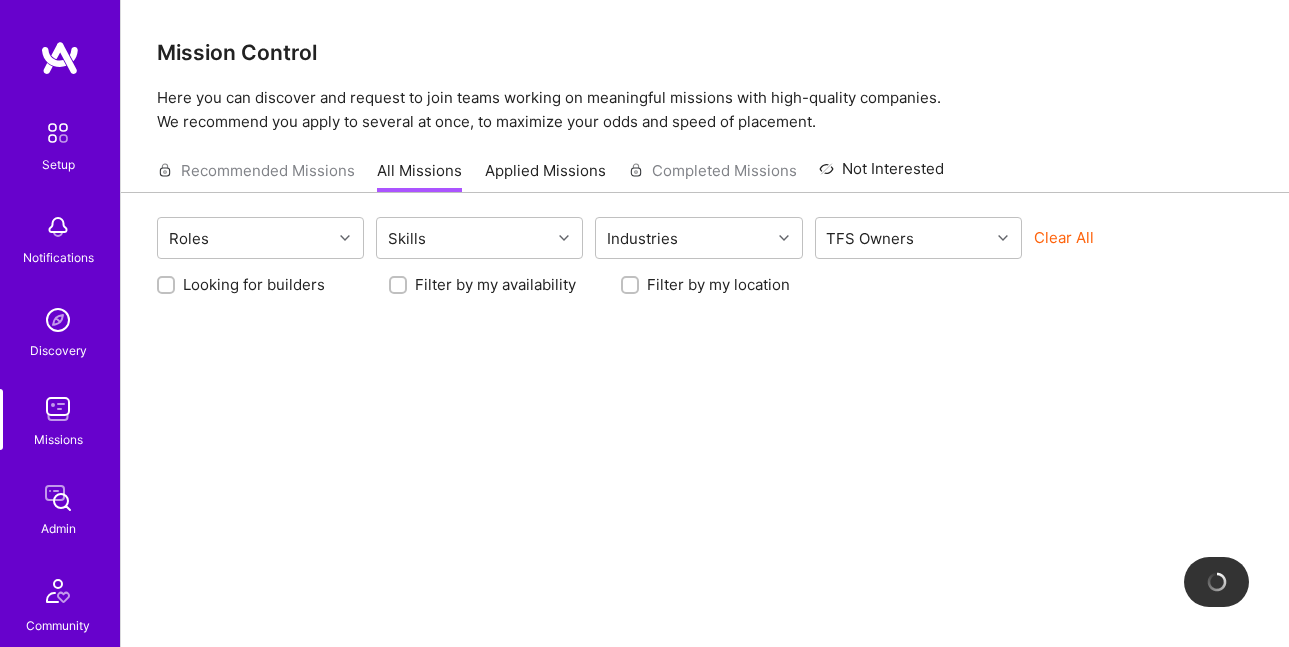 click at bounding box center (58, 320) 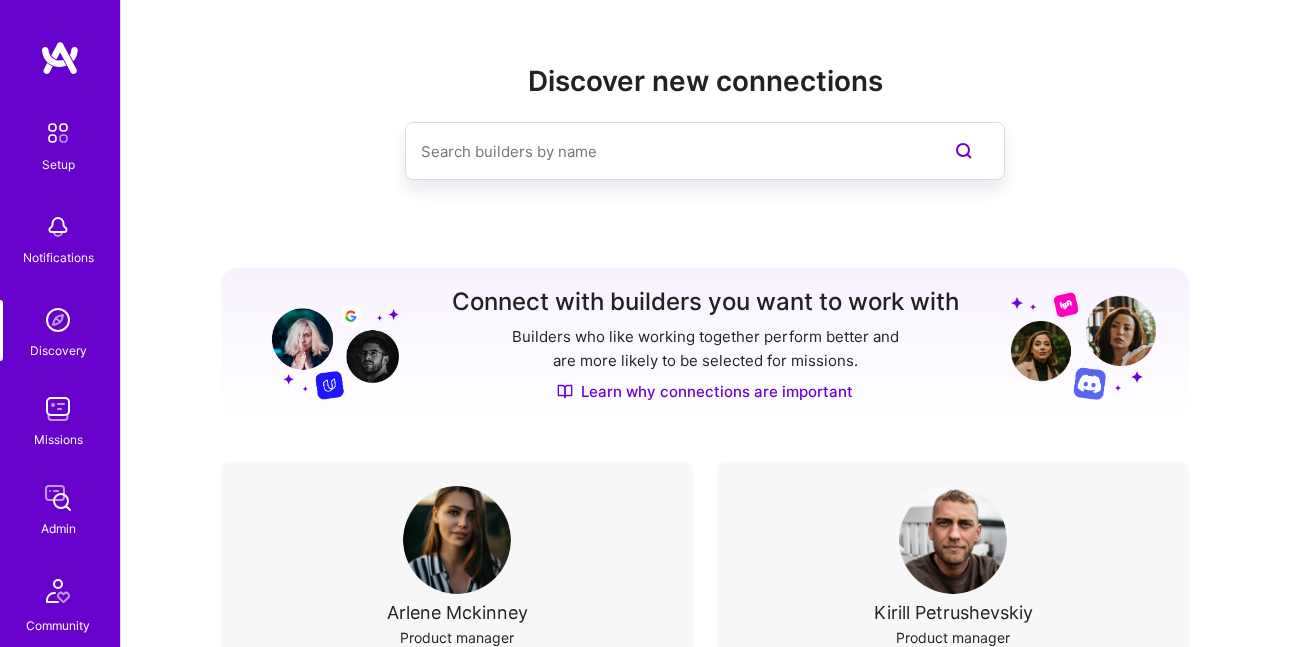 drag, startPoint x: 49, startPoint y: 229, endPoint x: 49, endPoint y: 171, distance: 58 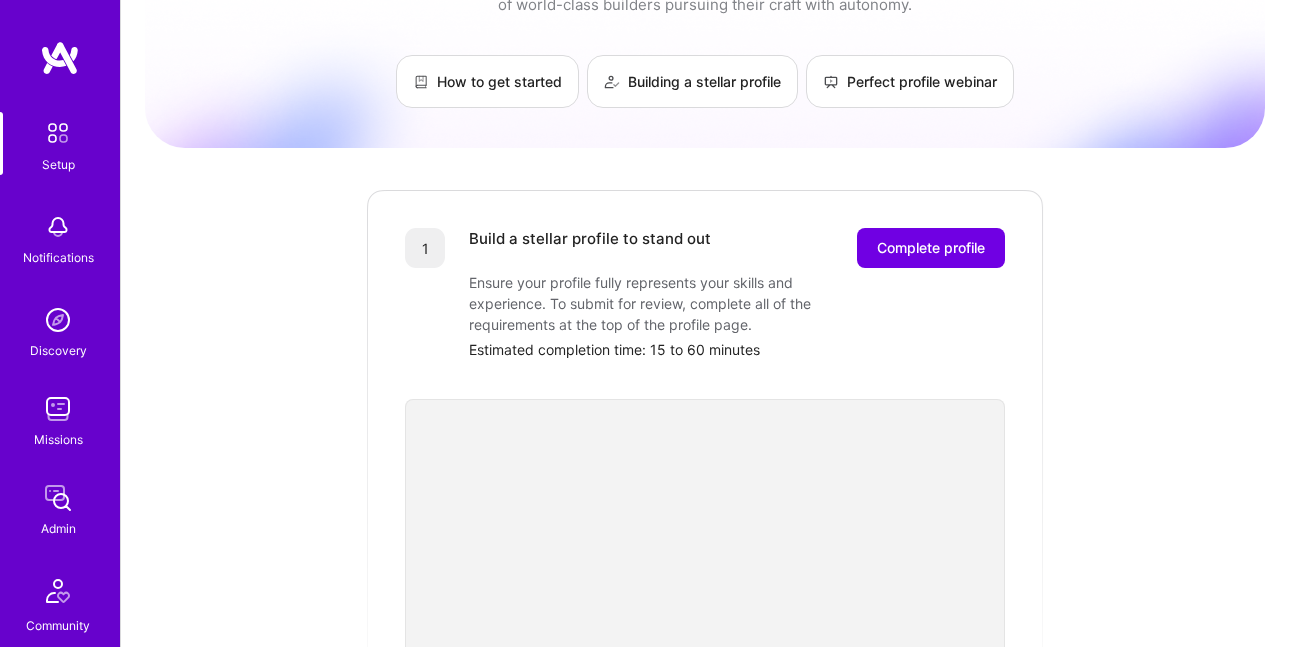 scroll, scrollTop: 0, scrollLeft: 0, axis: both 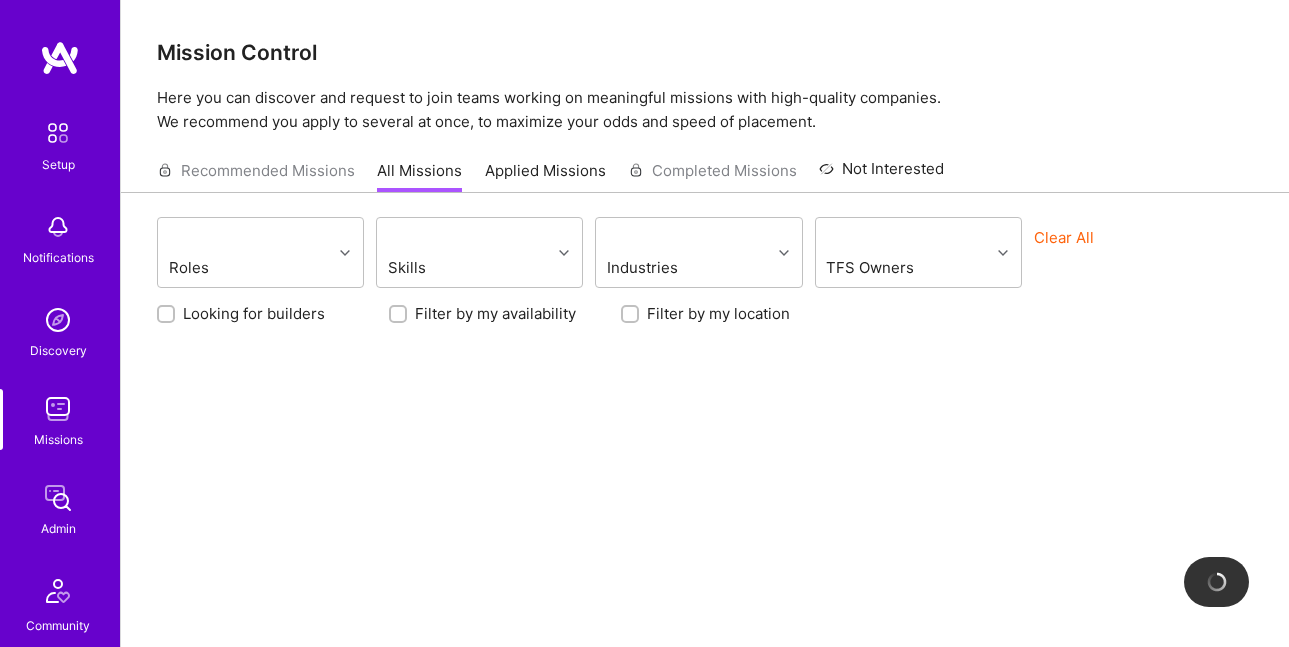 click at bounding box center [58, 320] 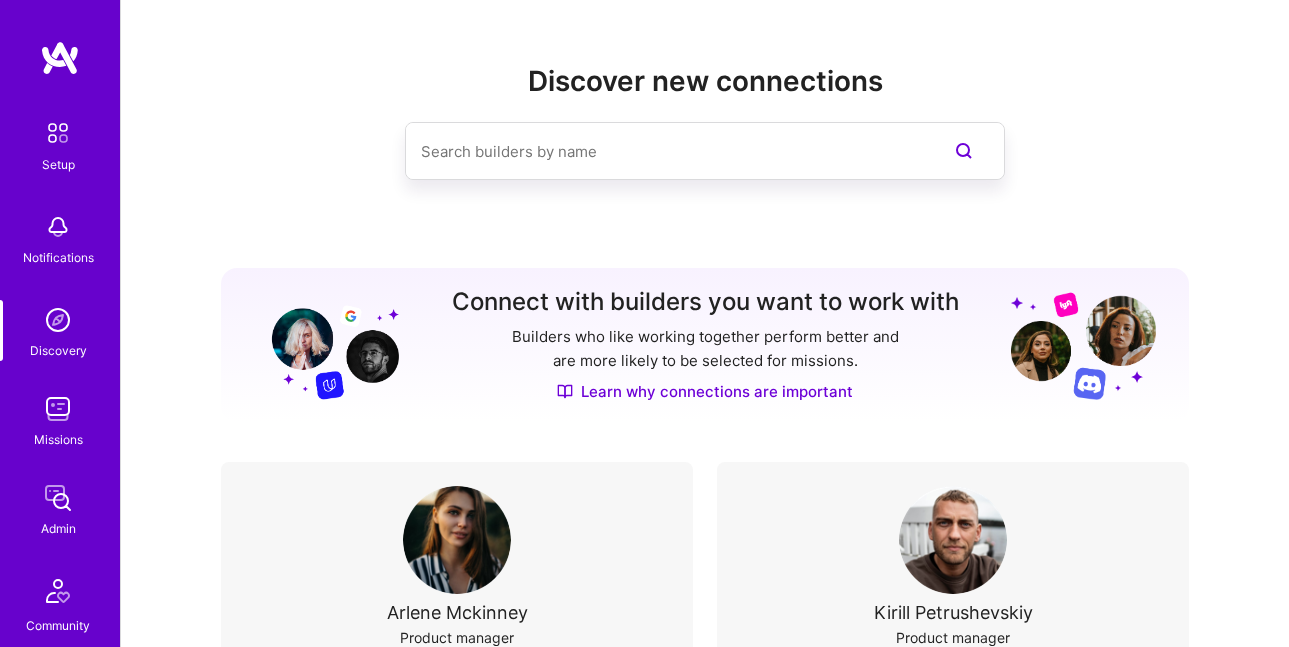 click at bounding box center (665, 151) 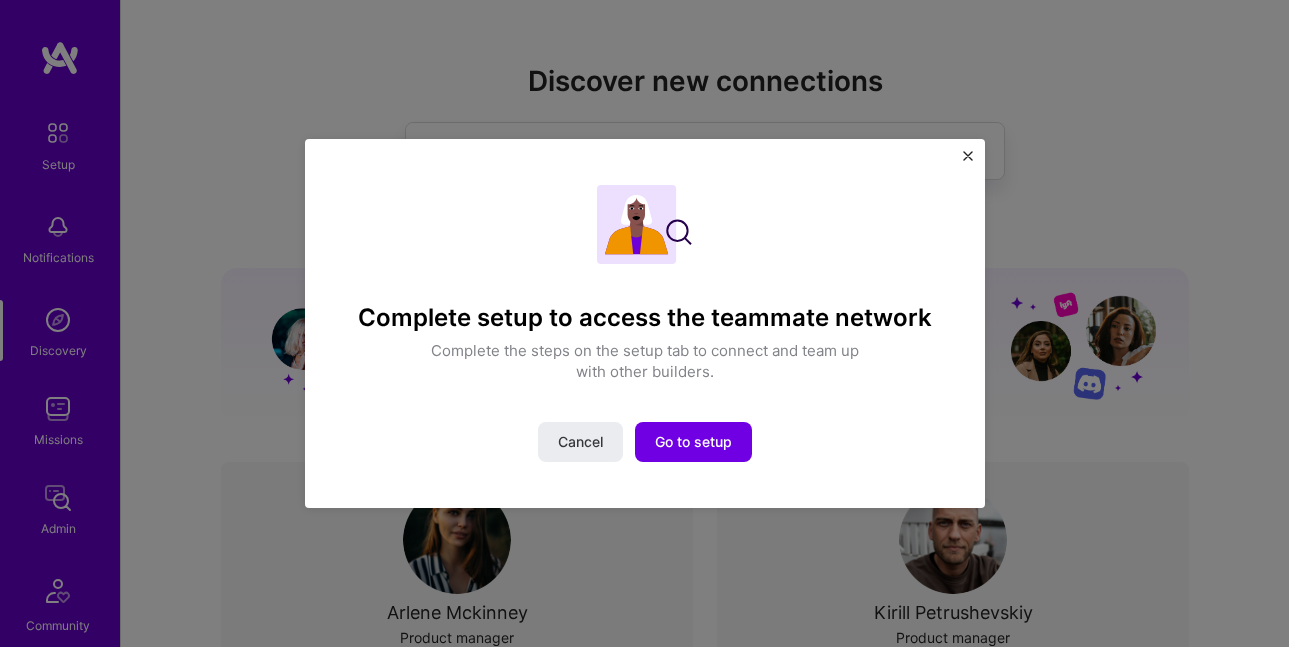 click on "Complete setup to access the teammate network Complete the steps on the setup tab to connect and team up with other builders.  Cancel Go to setup" at bounding box center (645, 324) 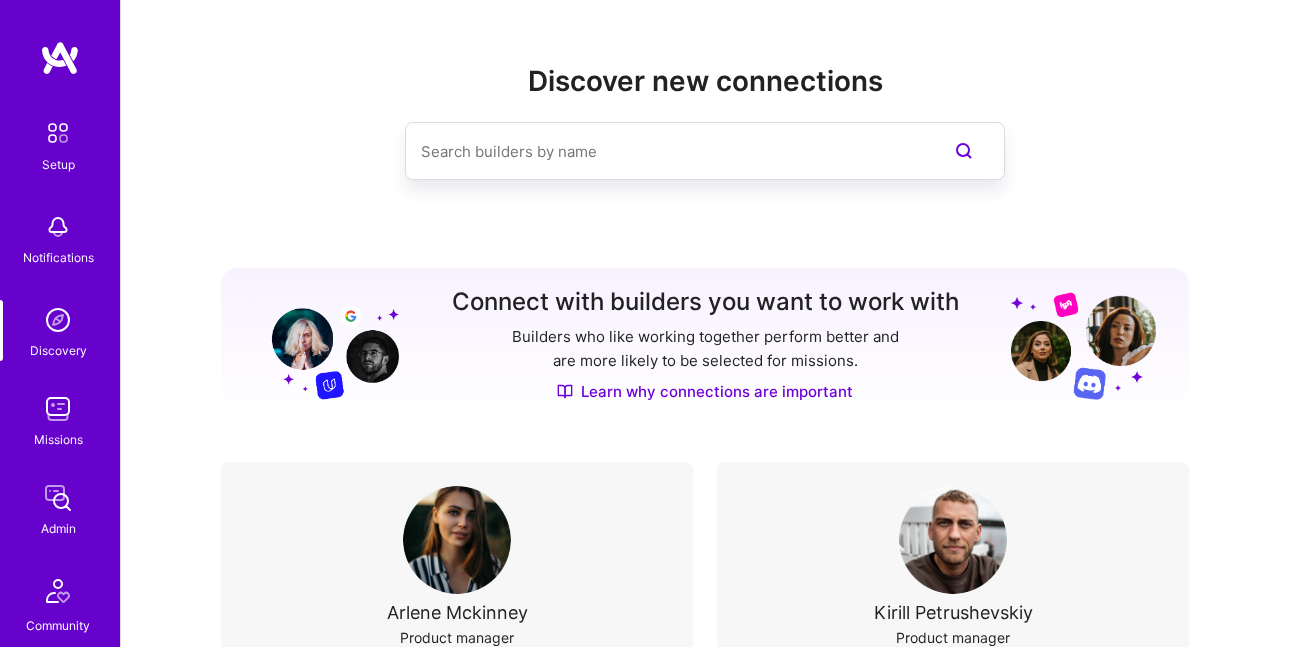 click at bounding box center (665, 151) 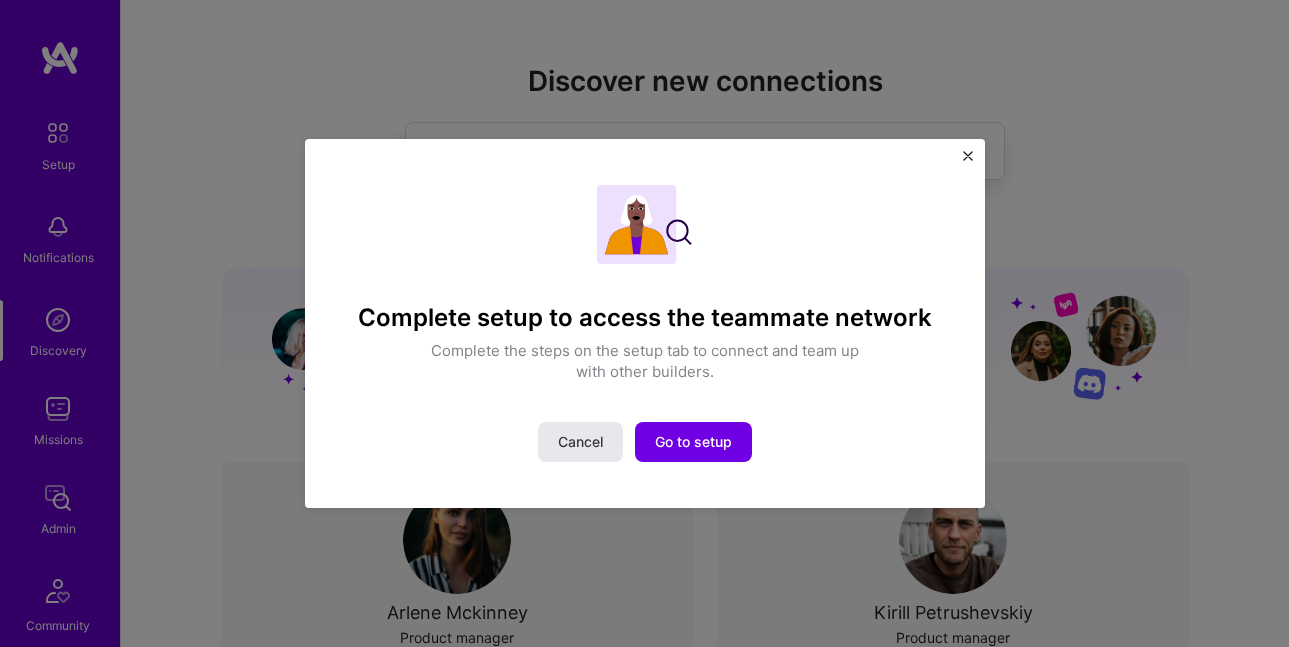 click on "Cancel" at bounding box center (580, 442) 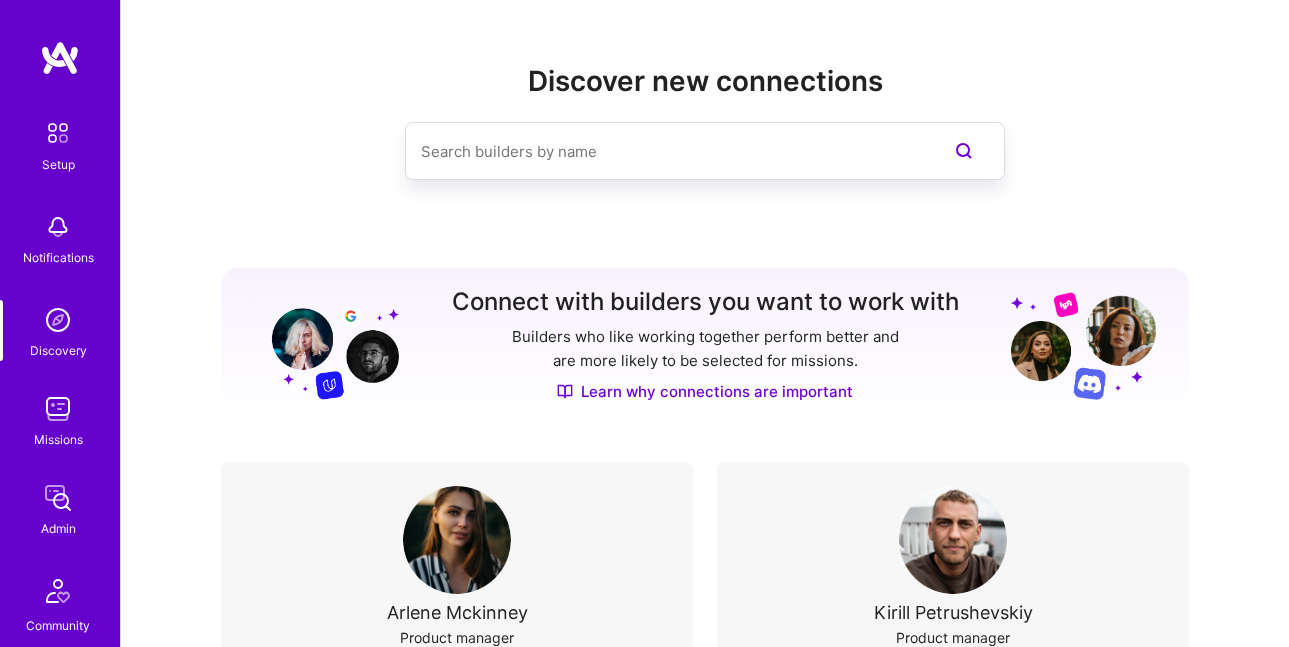 click at bounding box center (665, 151) 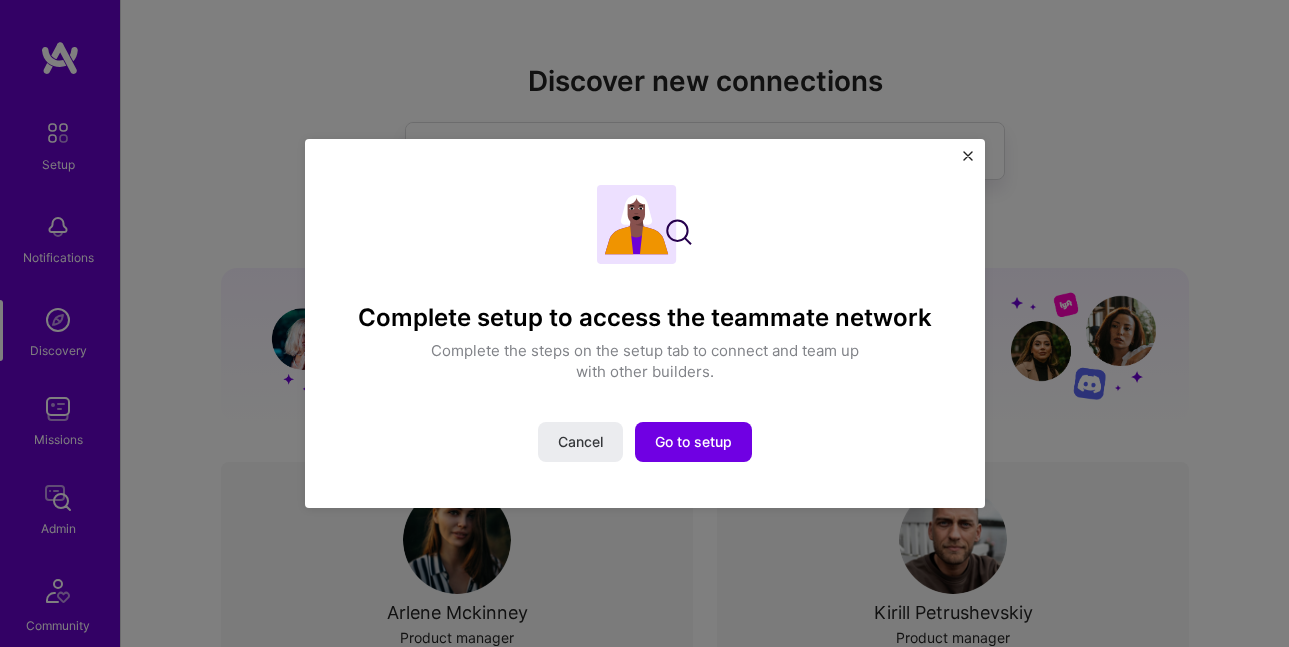 drag, startPoint x: 534, startPoint y: 133, endPoint x: 543, endPoint y: 145, distance: 15 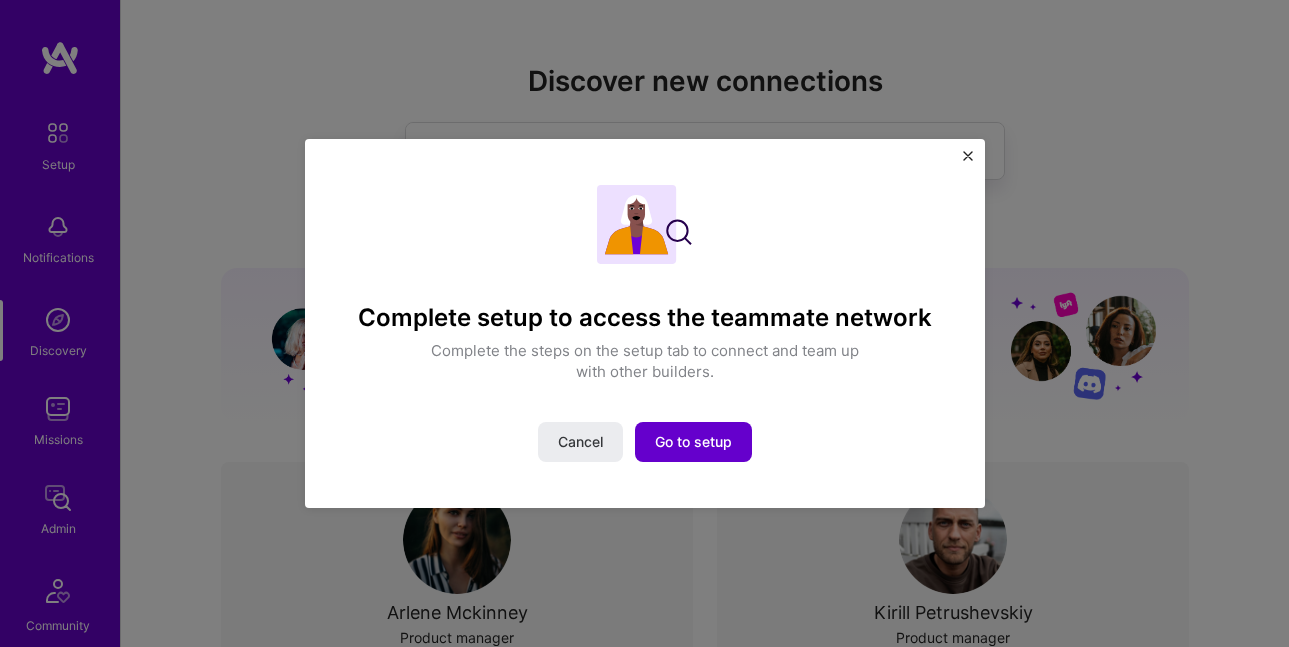 click on "Go to setup" at bounding box center (693, 442) 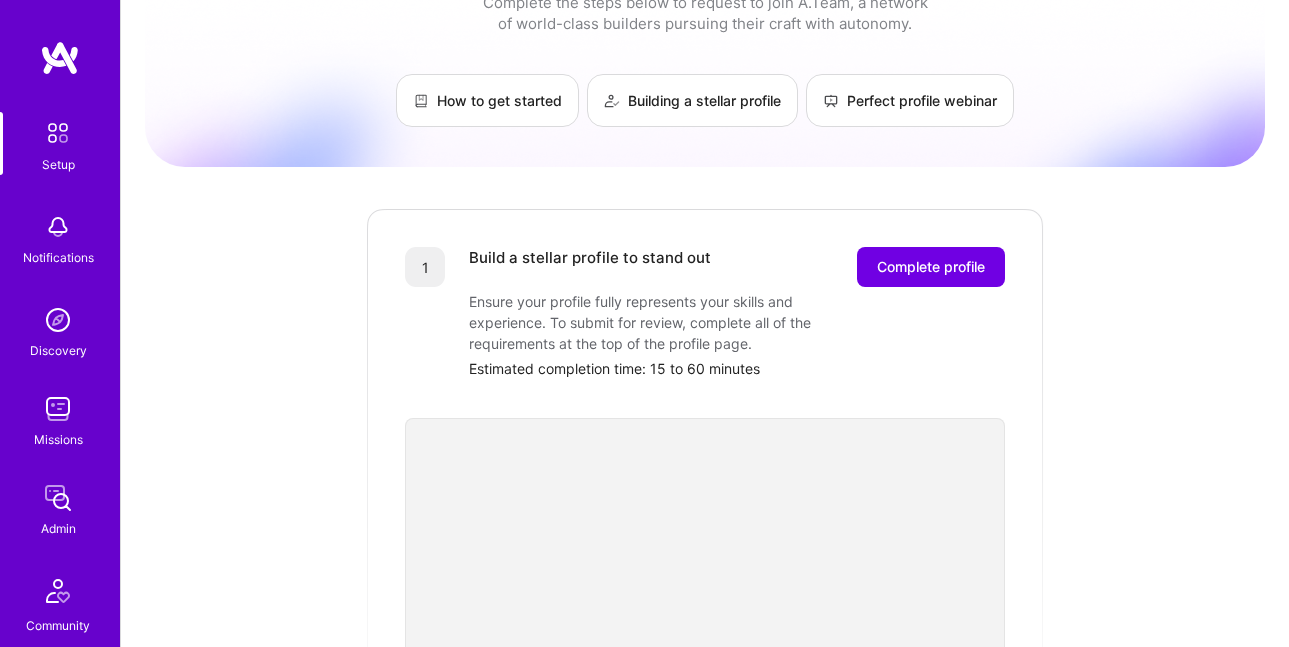 scroll, scrollTop: 0, scrollLeft: 0, axis: both 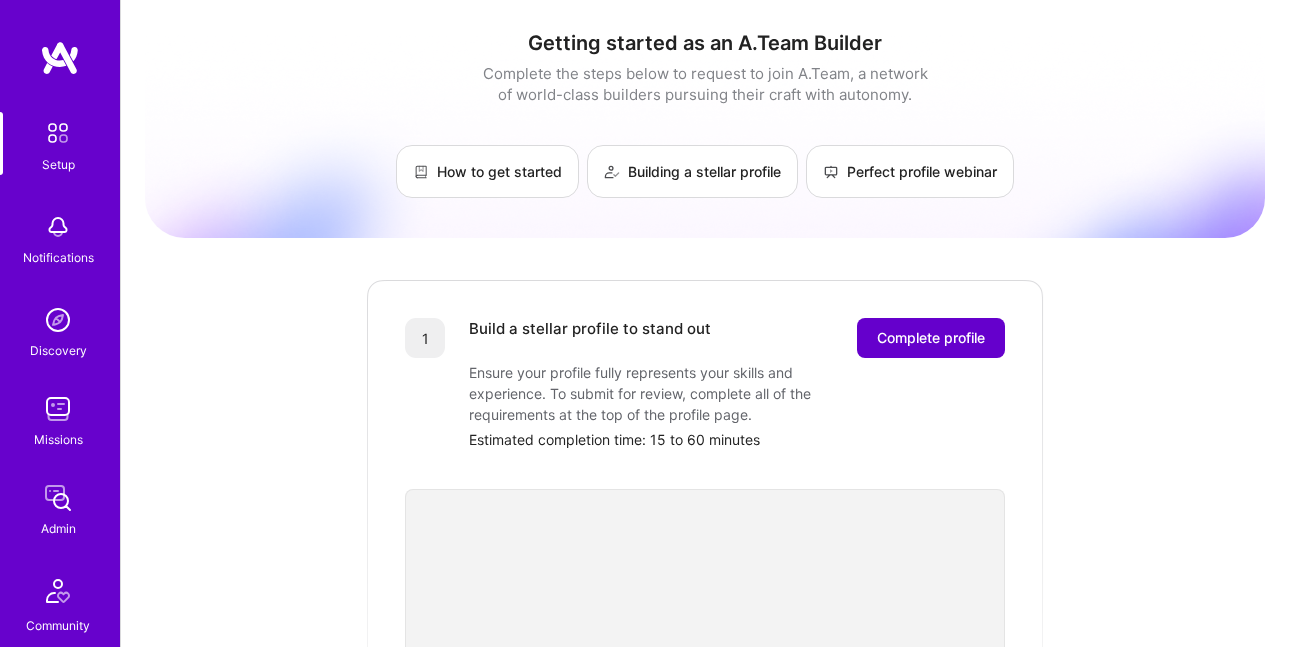 click on "Complete profile" at bounding box center [931, 338] 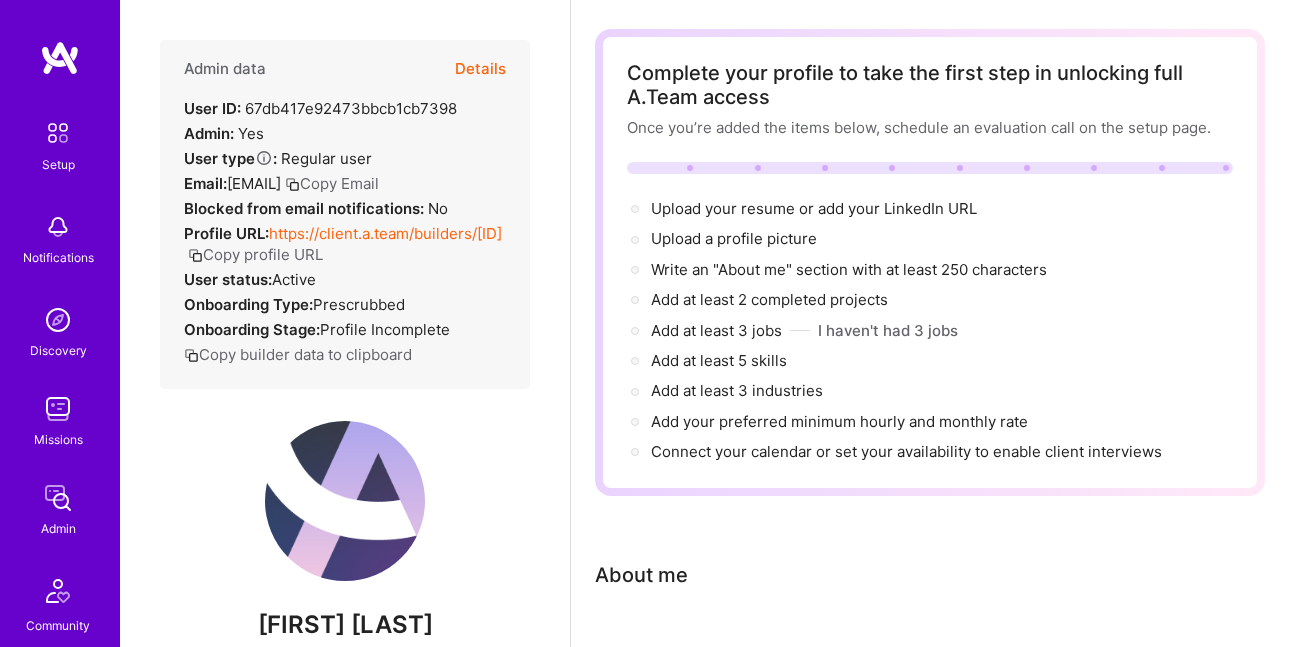 scroll, scrollTop: 0, scrollLeft: 0, axis: both 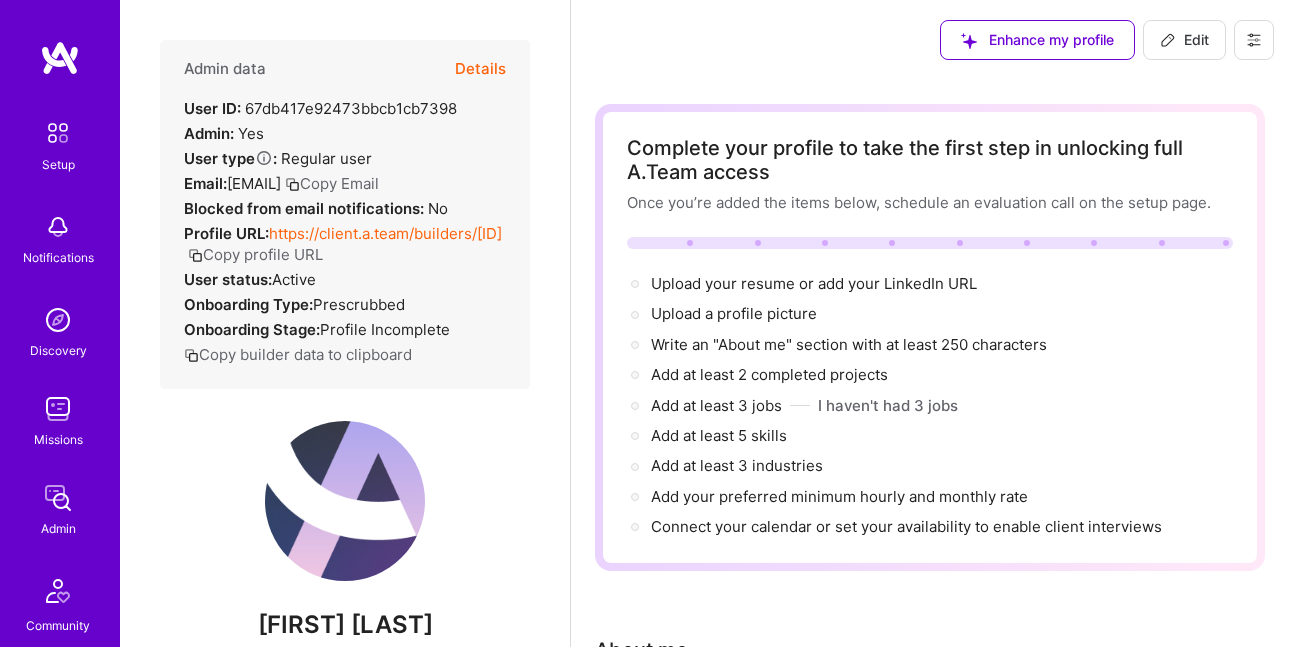 click at bounding box center (58, 320) 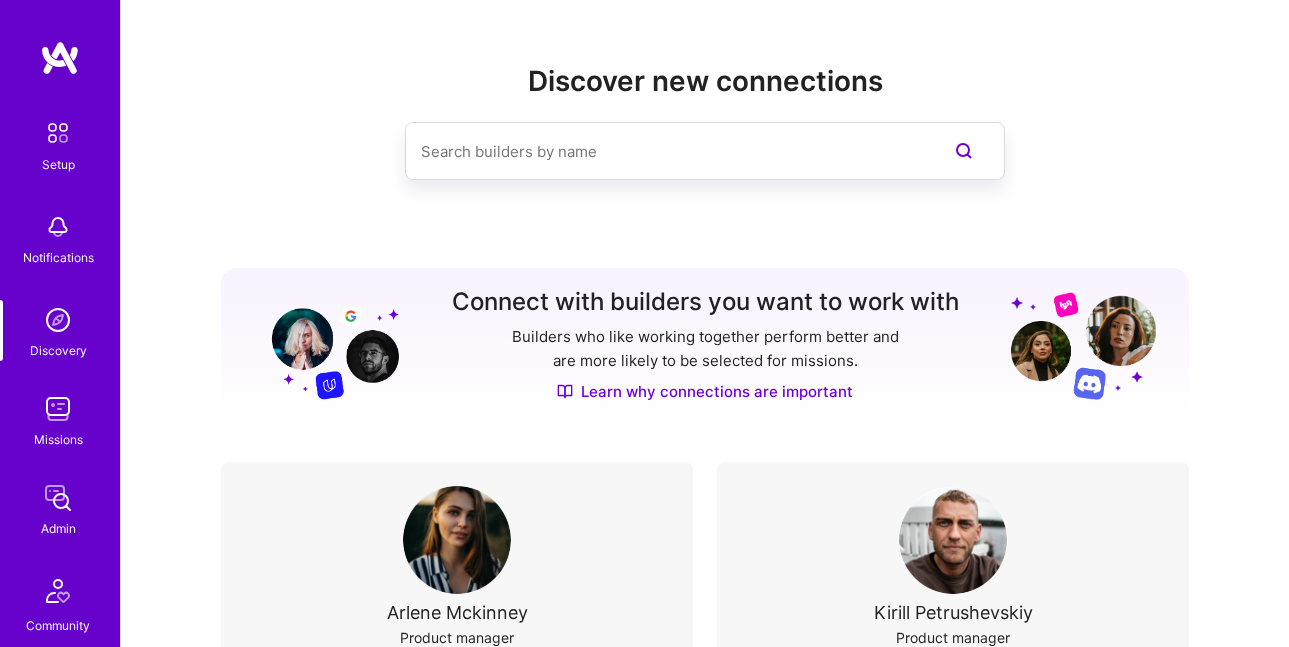click at bounding box center (665, 151) 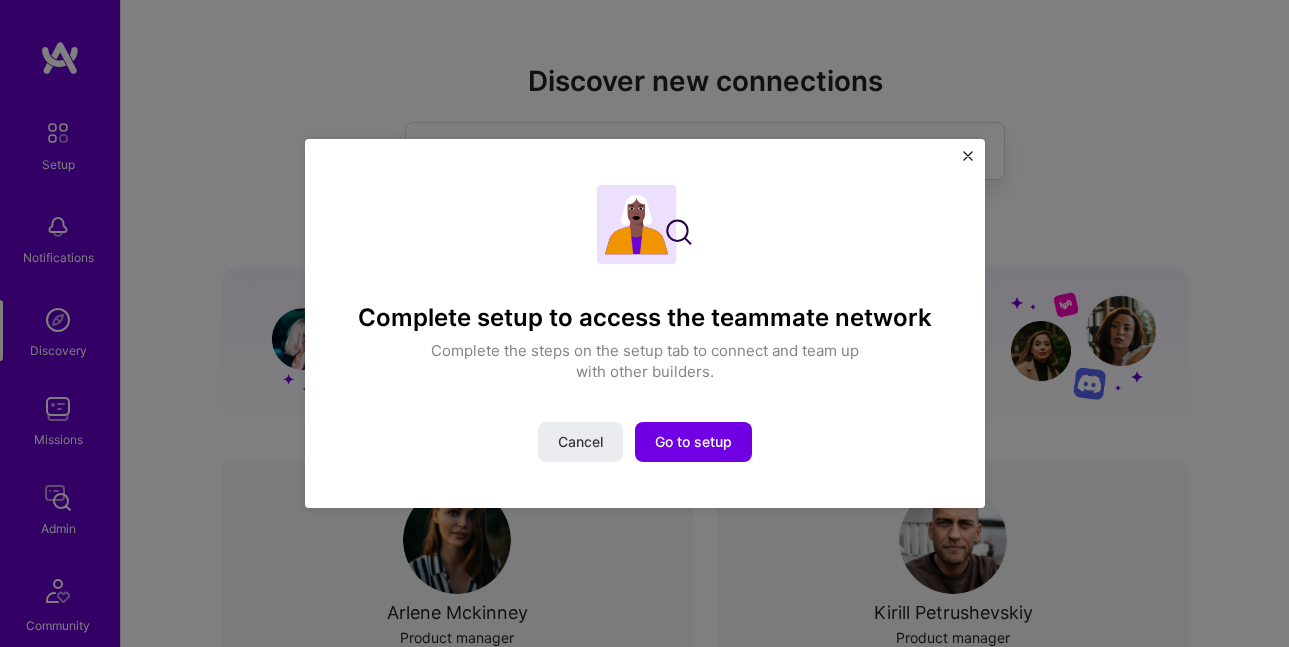 click at bounding box center [968, 156] 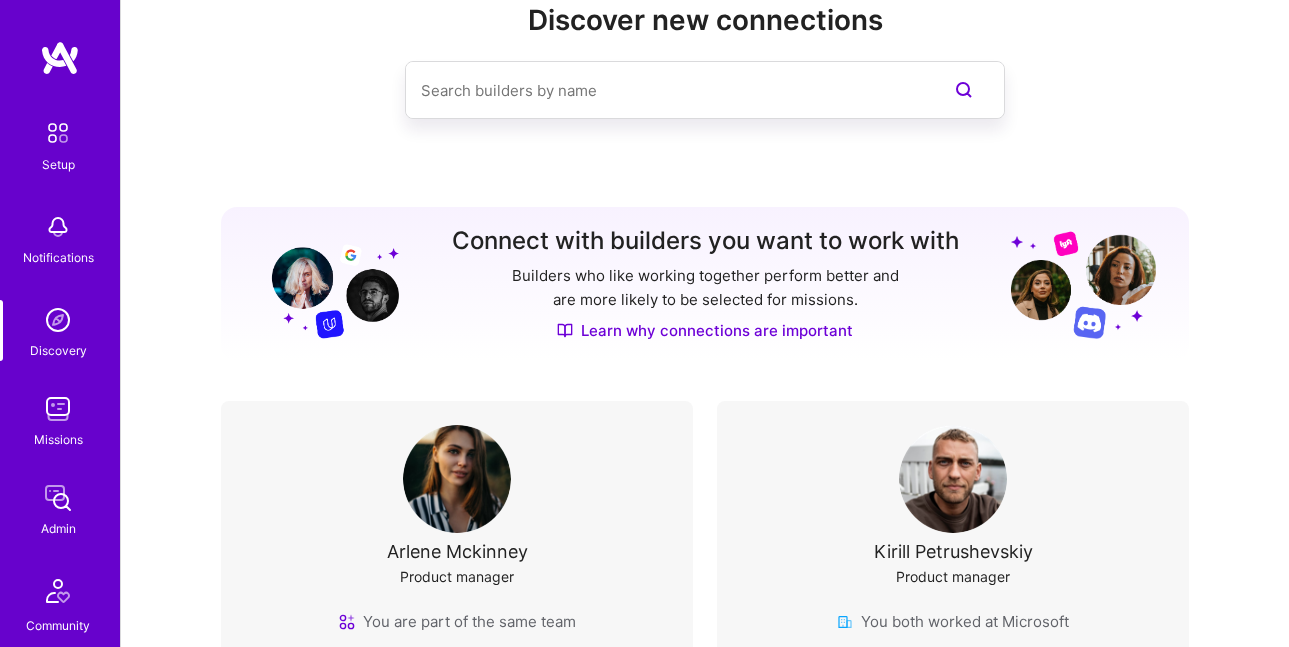 scroll, scrollTop: 0, scrollLeft: 0, axis: both 